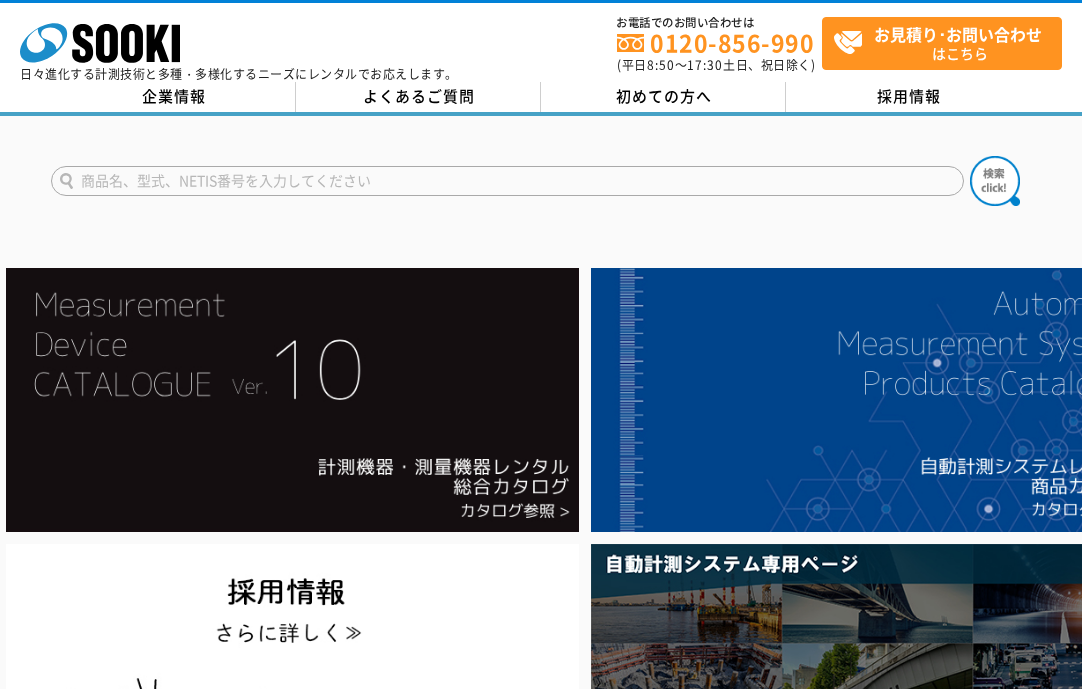 scroll, scrollTop: 0, scrollLeft: 0, axis: both 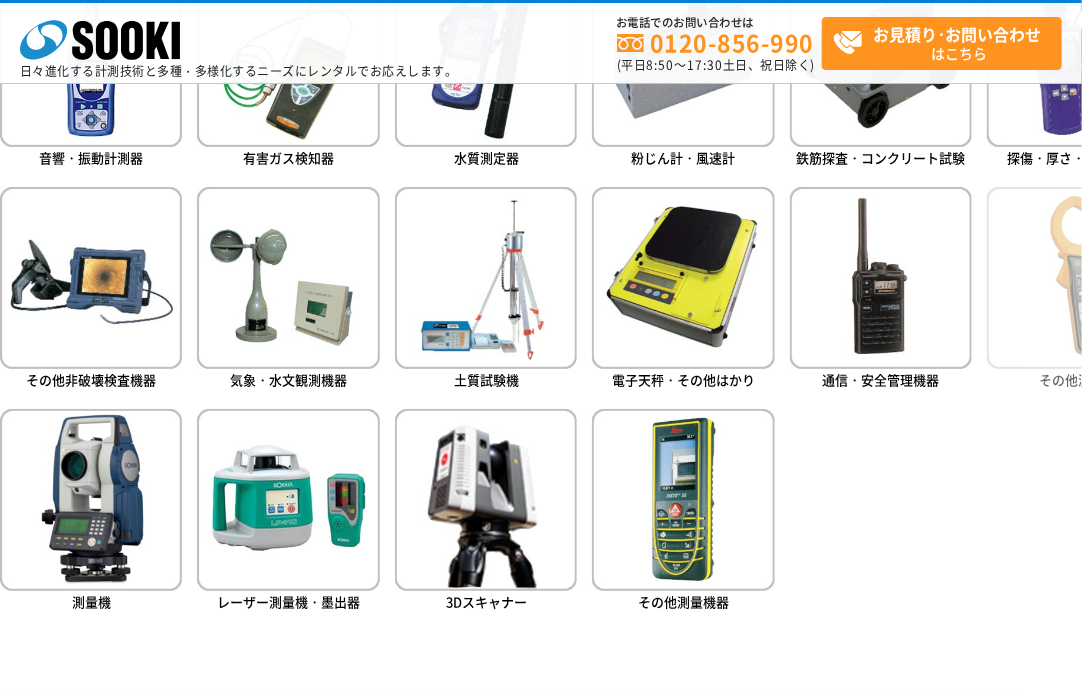 click at bounding box center [1078, 278] 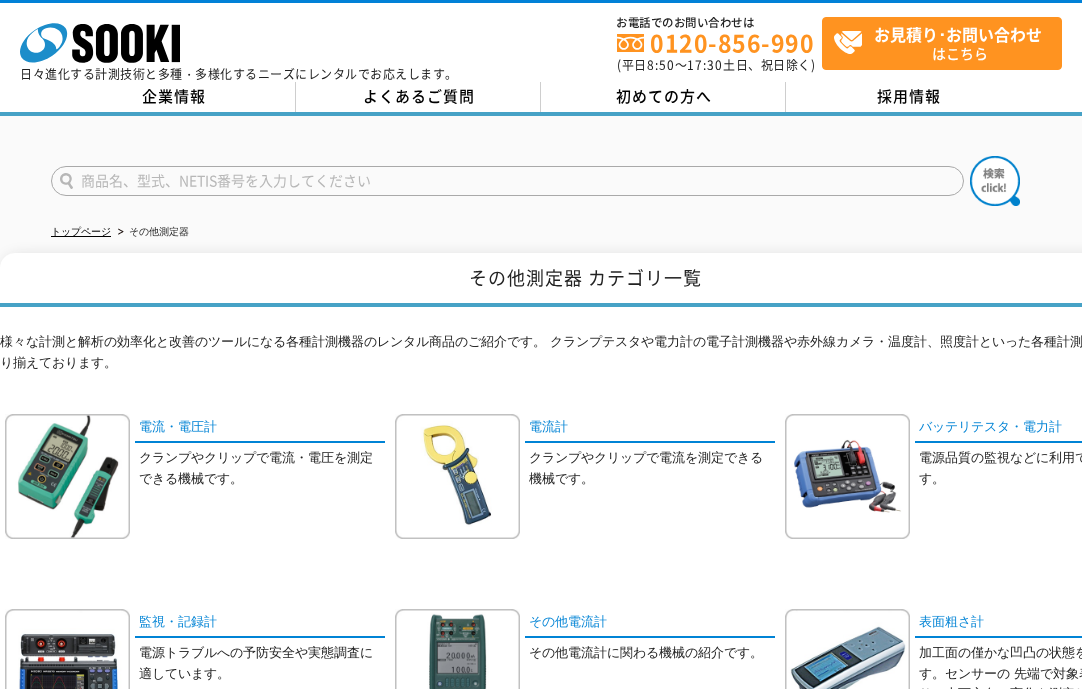 scroll, scrollTop: 0, scrollLeft: 0, axis: both 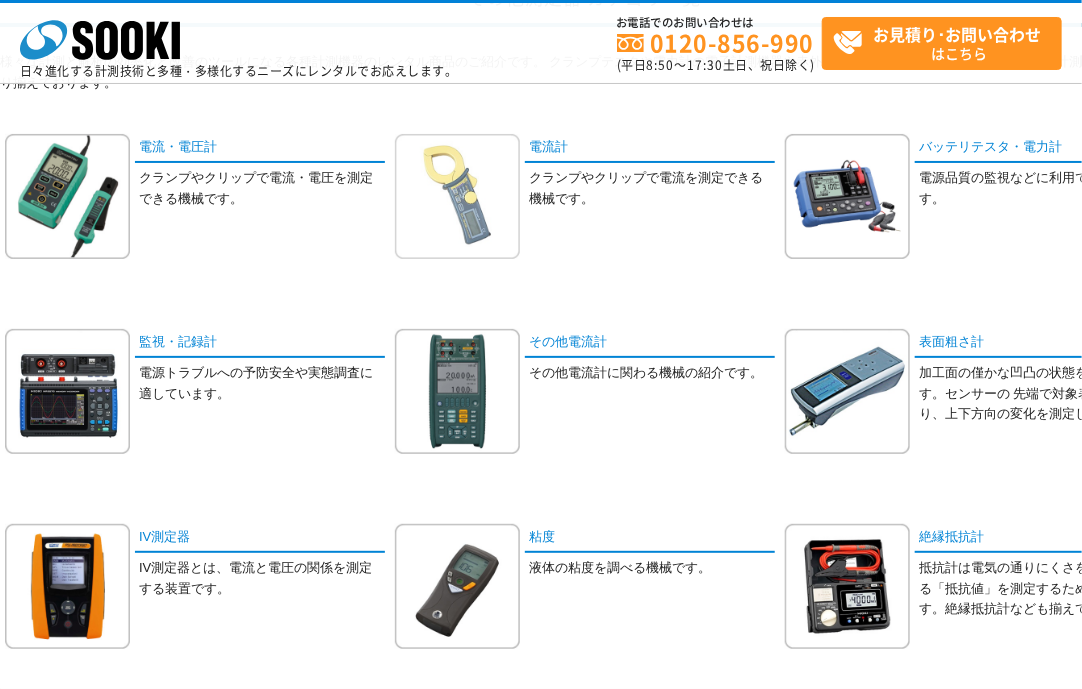 click at bounding box center [457, 196] 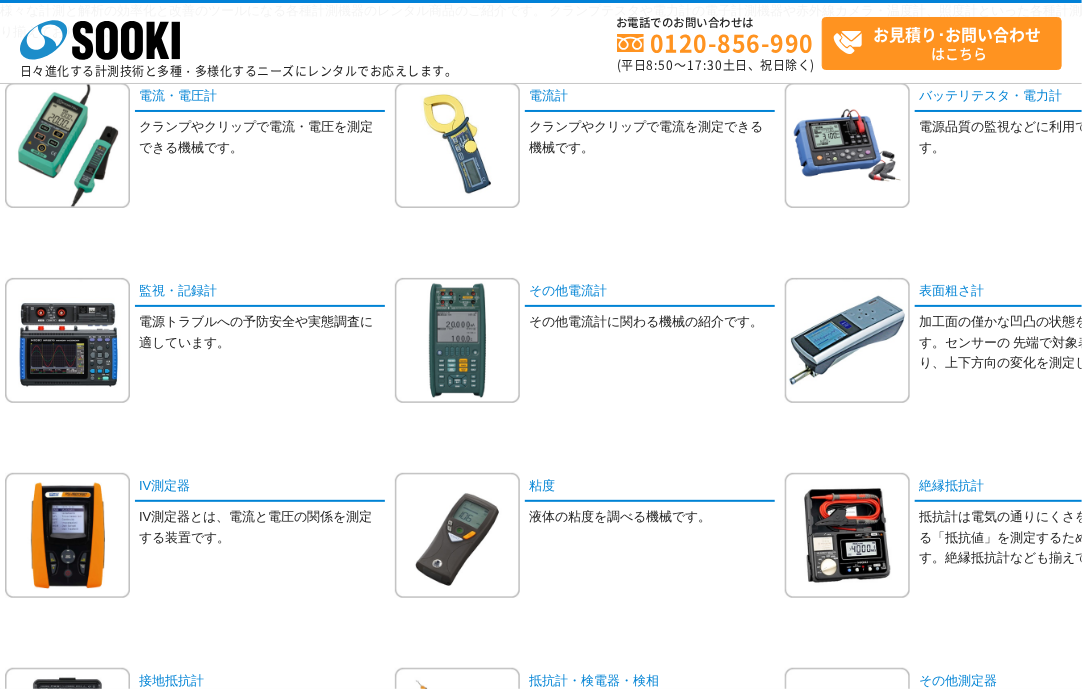 scroll, scrollTop: 300, scrollLeft: 0, axis: vertical 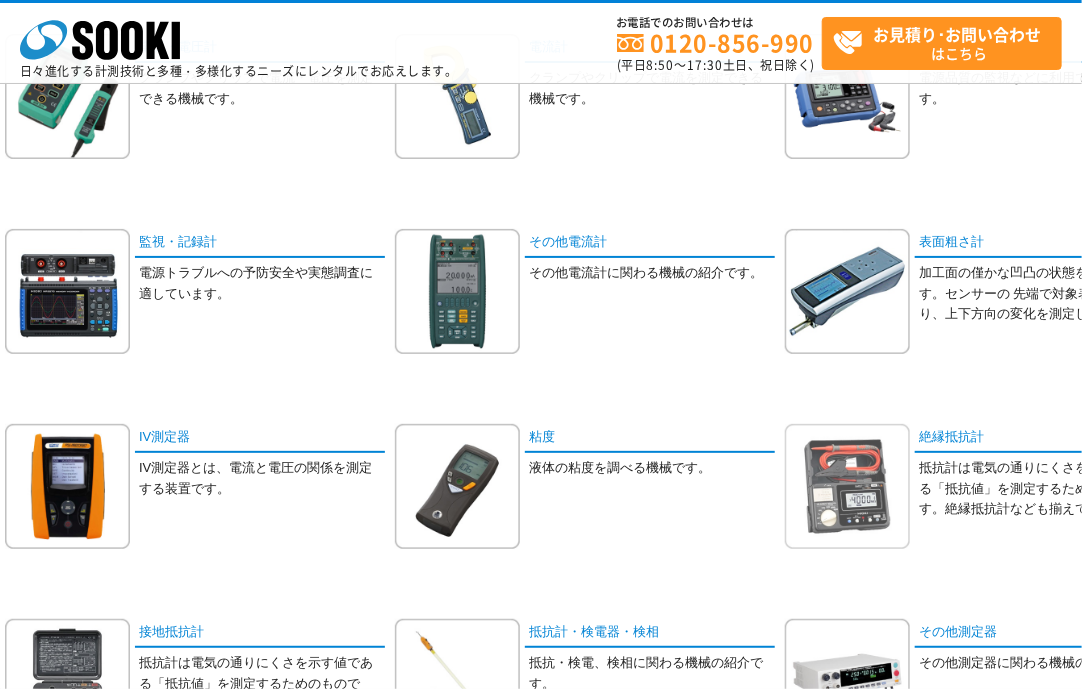 click at bounding box center (847, 486) 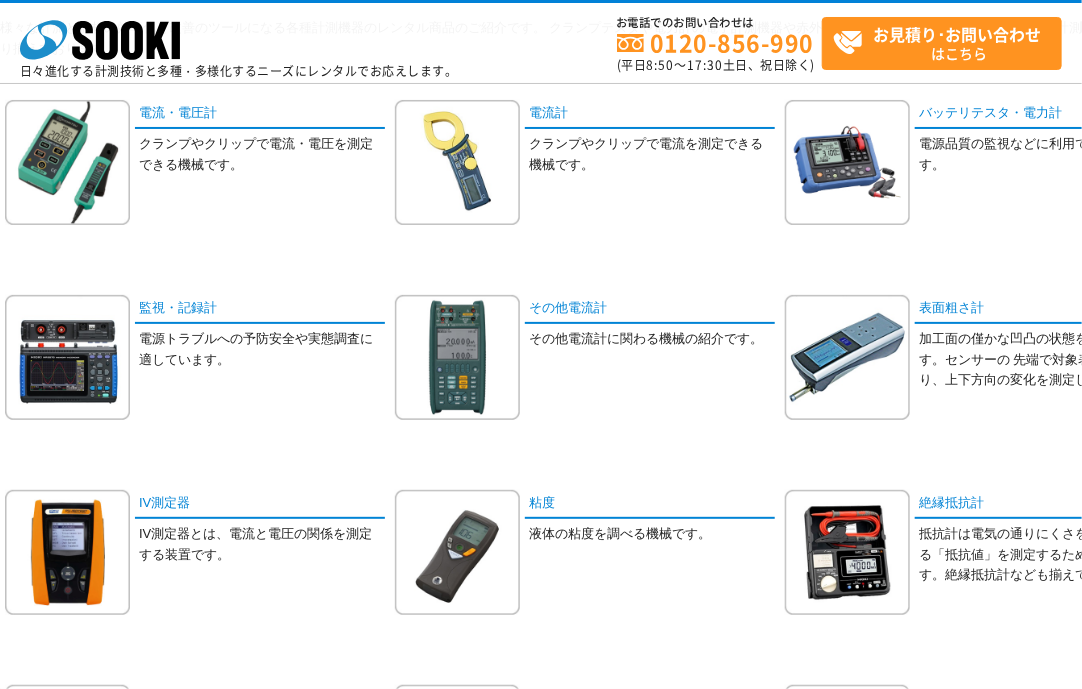 scroll, scrollTop: 200, scrollLeft: 0, axis: vertical 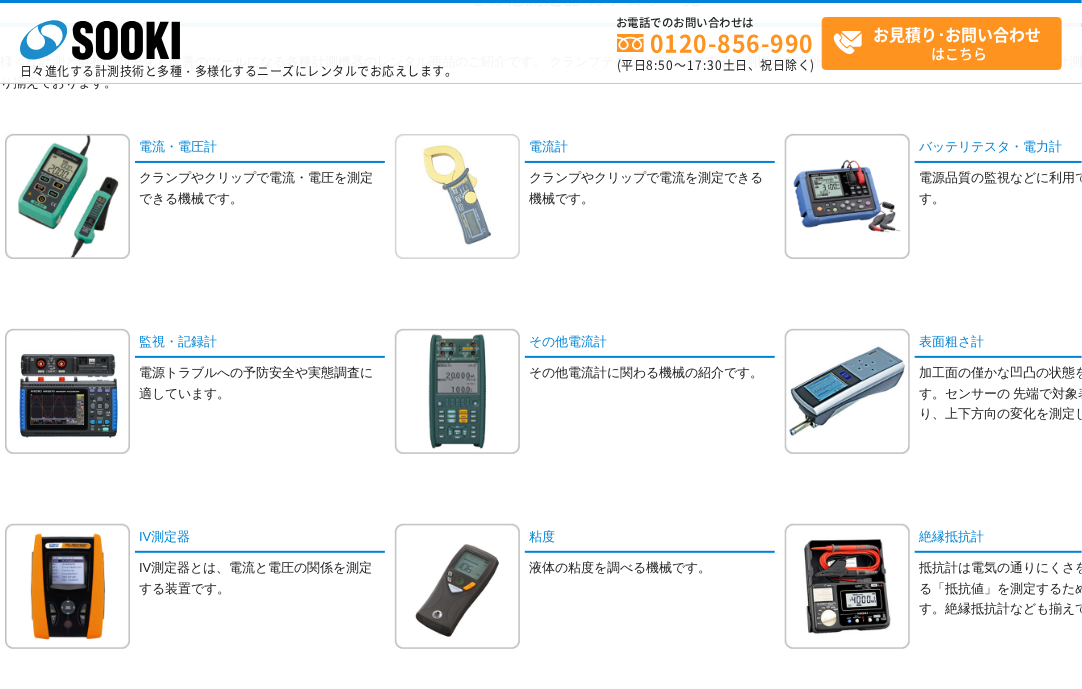 click at bounding box center [457, 196] 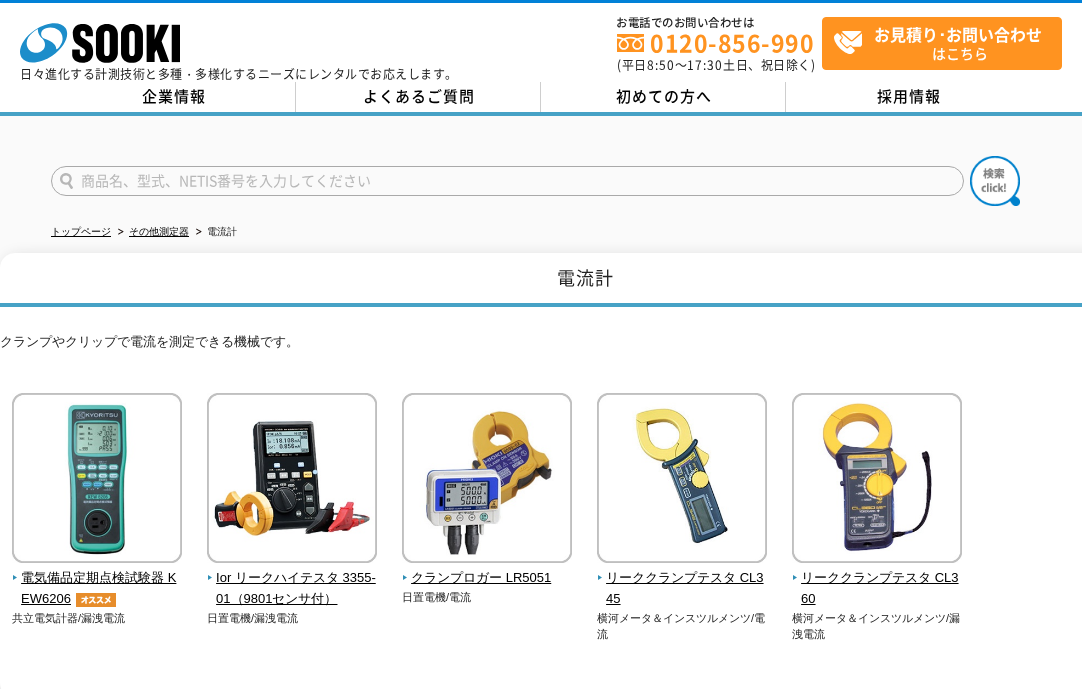 scroll, scrollTop: 0, scrollLeft: 0, axis: both 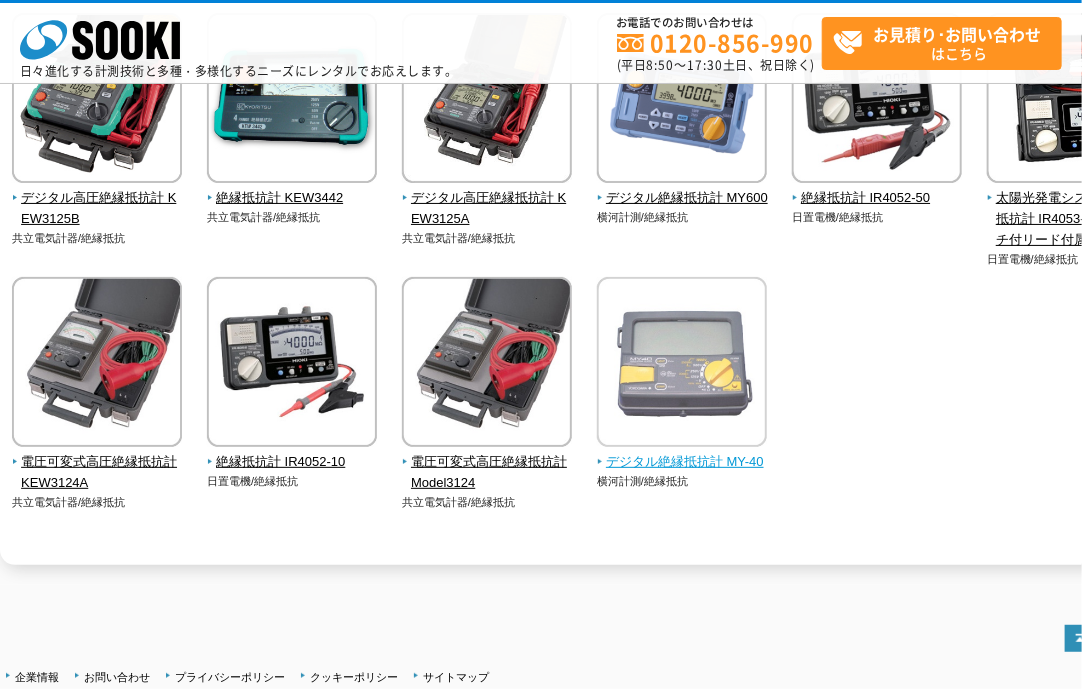 click at bounding box center [682, 364] 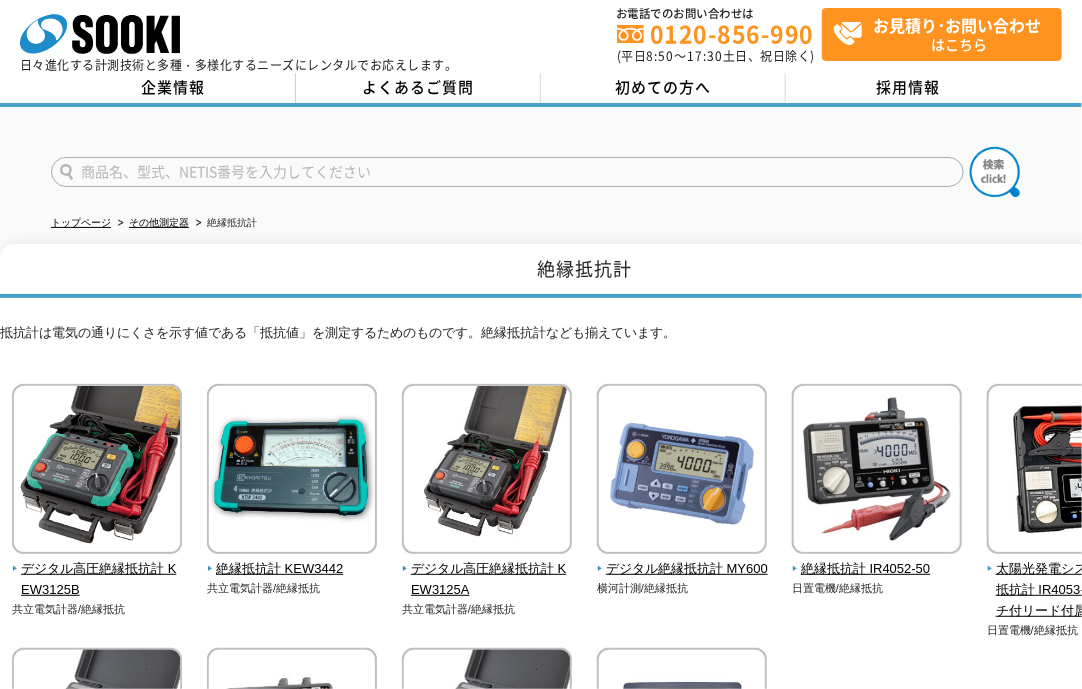 scroll, scrollTop: 0, scrollLeft: 0, axis: both 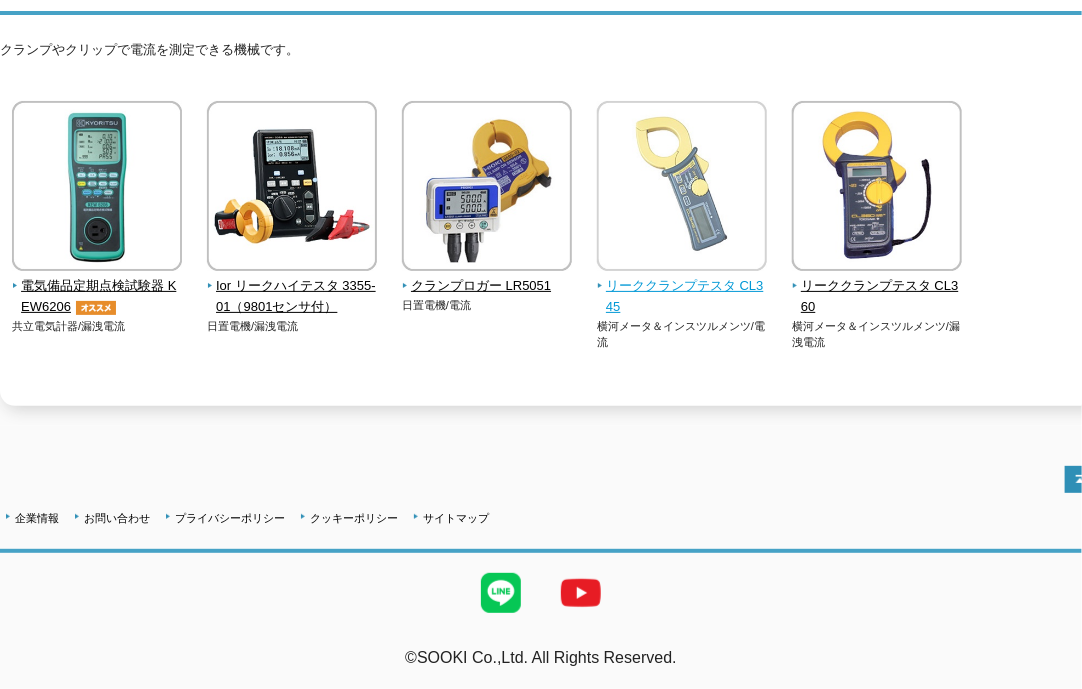 click at bounding box center [682, 188] 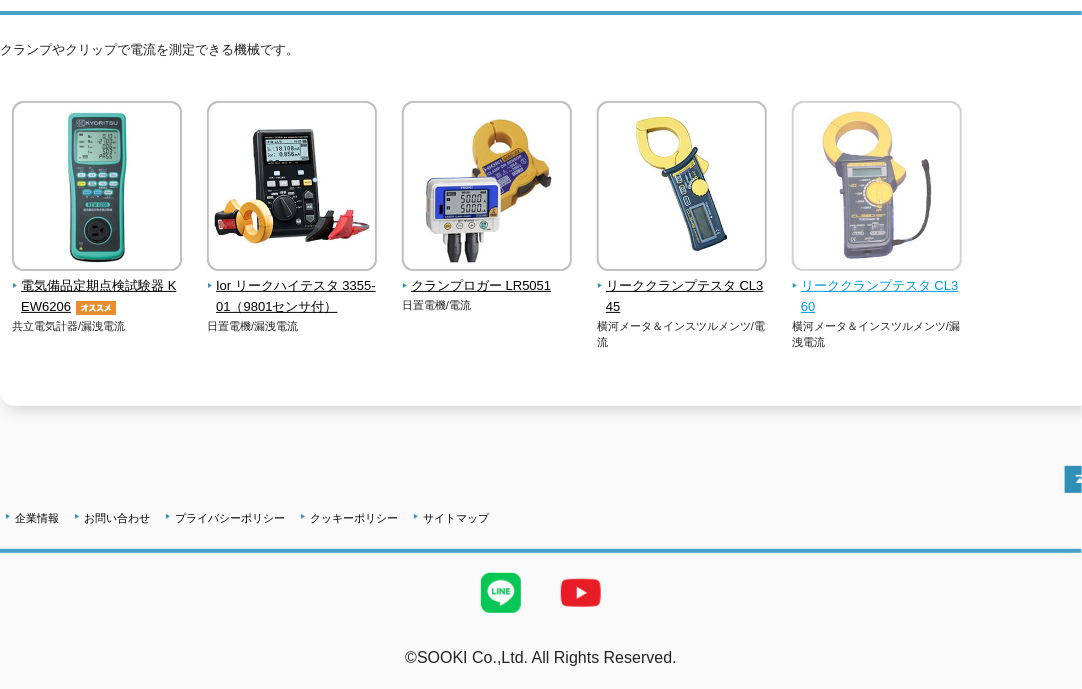 click at bounding box center [877, 188] 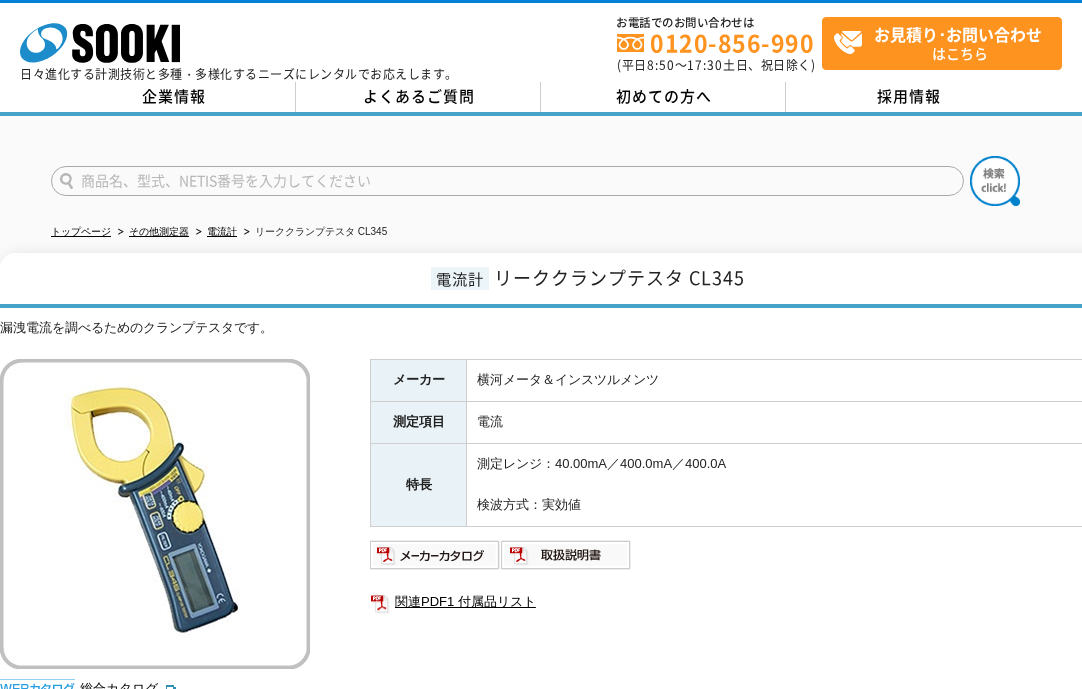 scroll, scrollTop: 0, scrollLeft: 0, axis: both 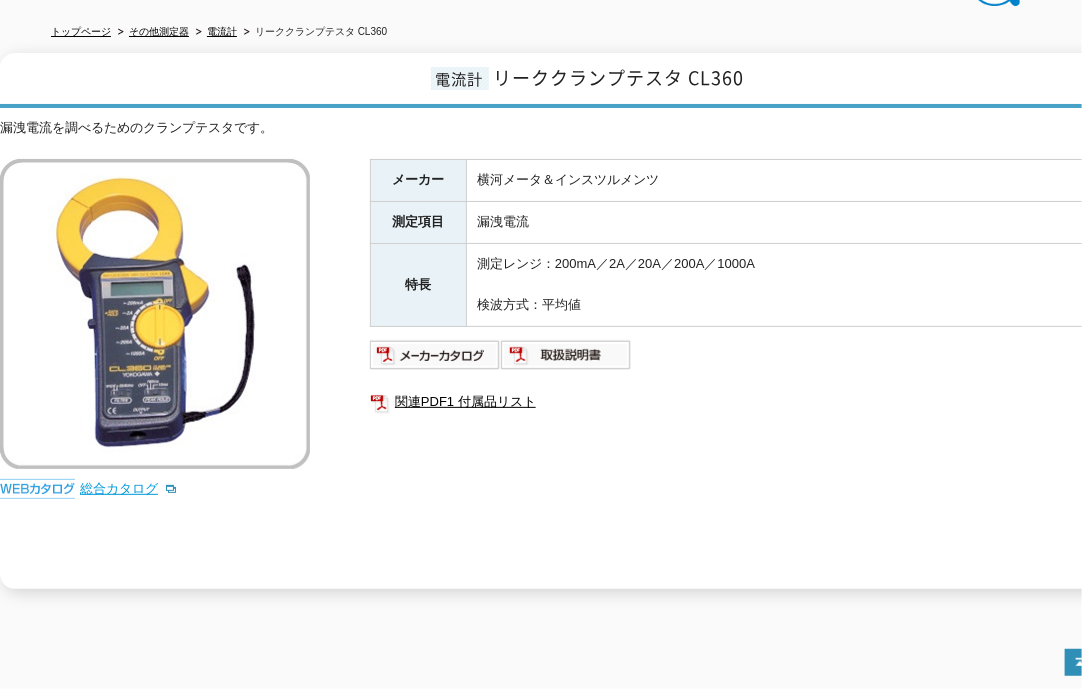 click on "総合カタログ" at bounding box center (129, 488) 